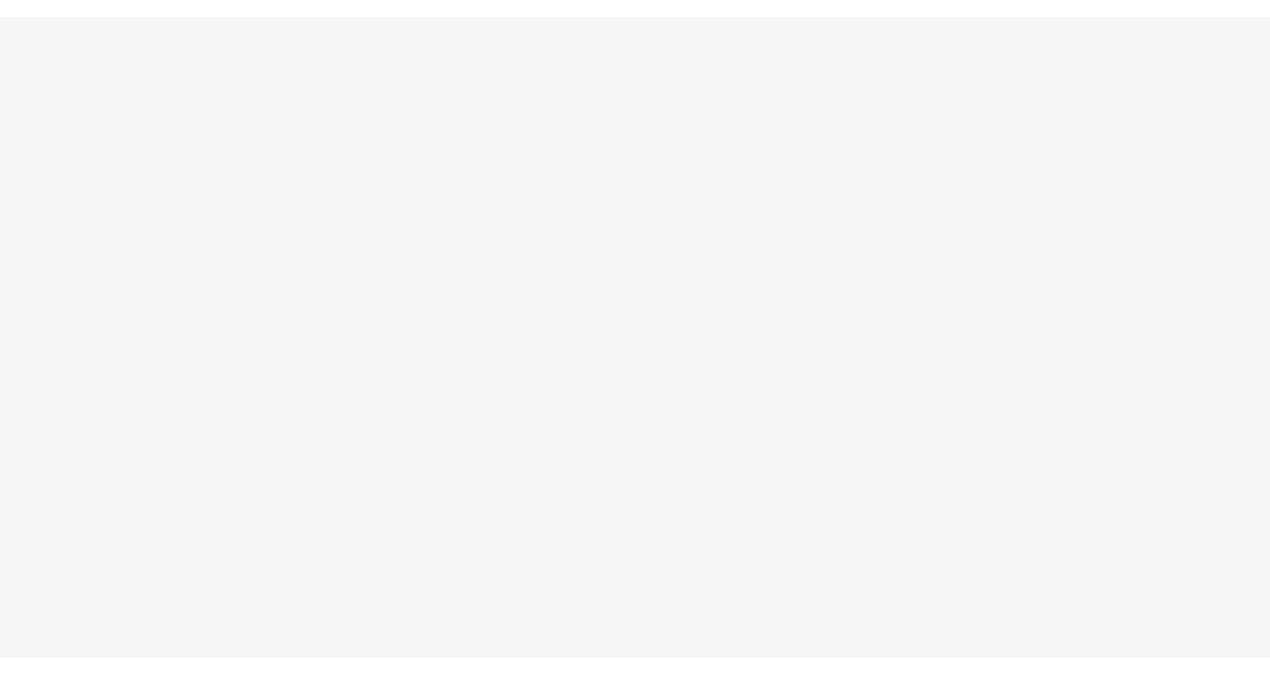 scroll, scrollTop: 0, scrollLeft: 0, axis: both 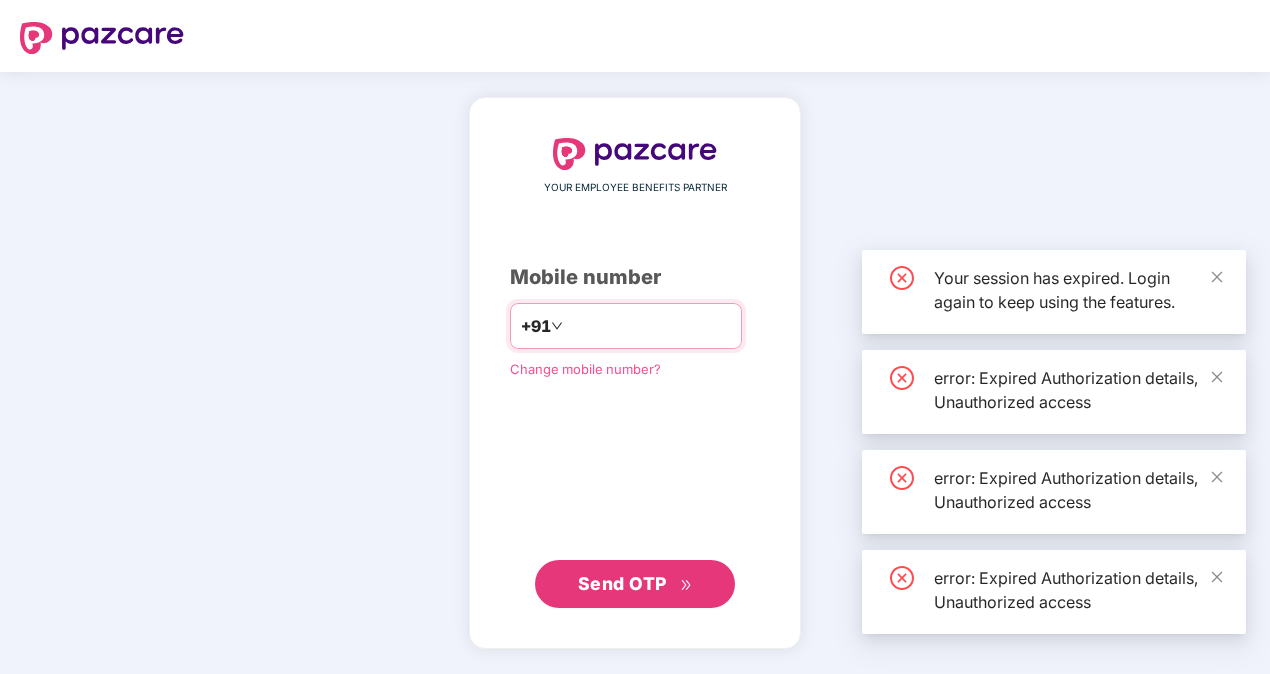 click at bounding box center (649, 326) 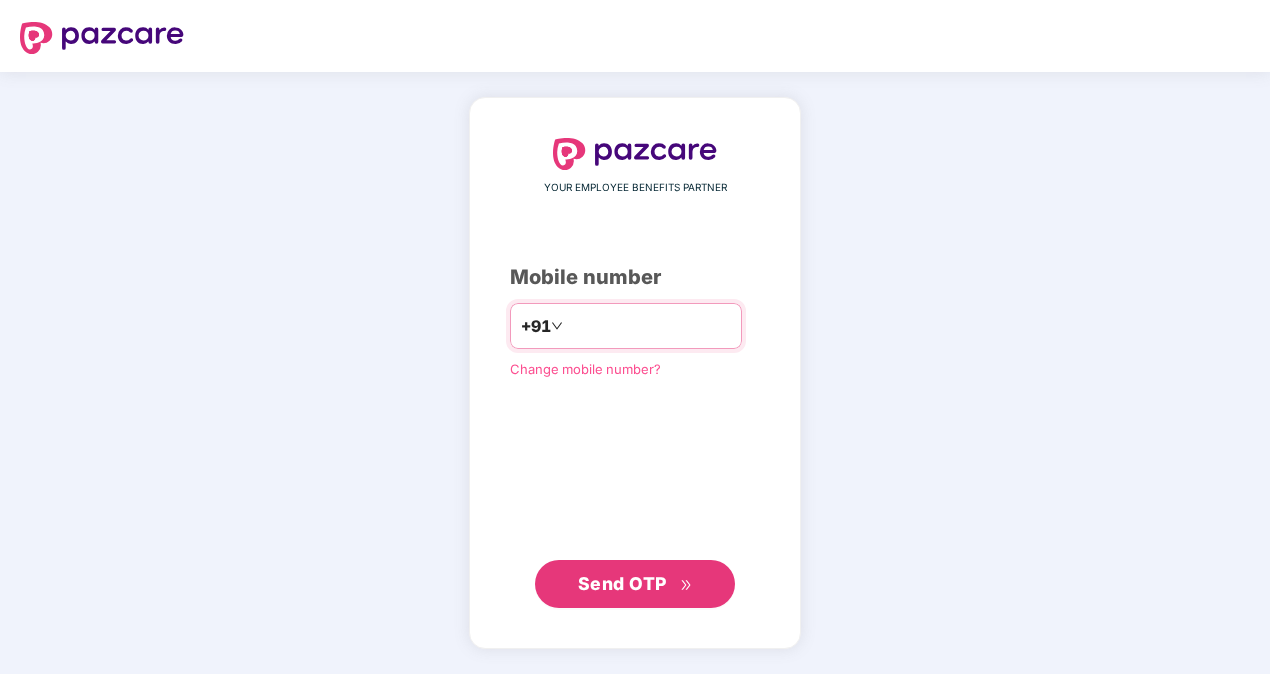 scroll, scrollTop: 0, scrollLeft: 0, axis: both 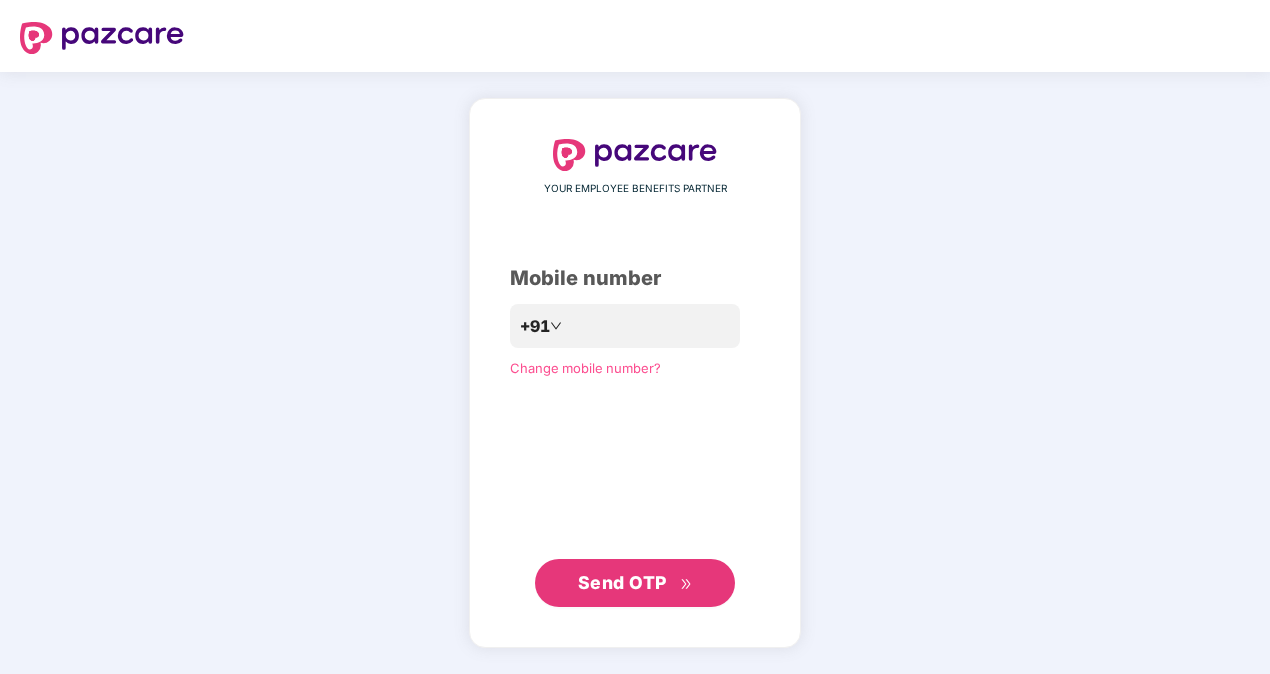 click on "**********" at bounding box center [635, 373] 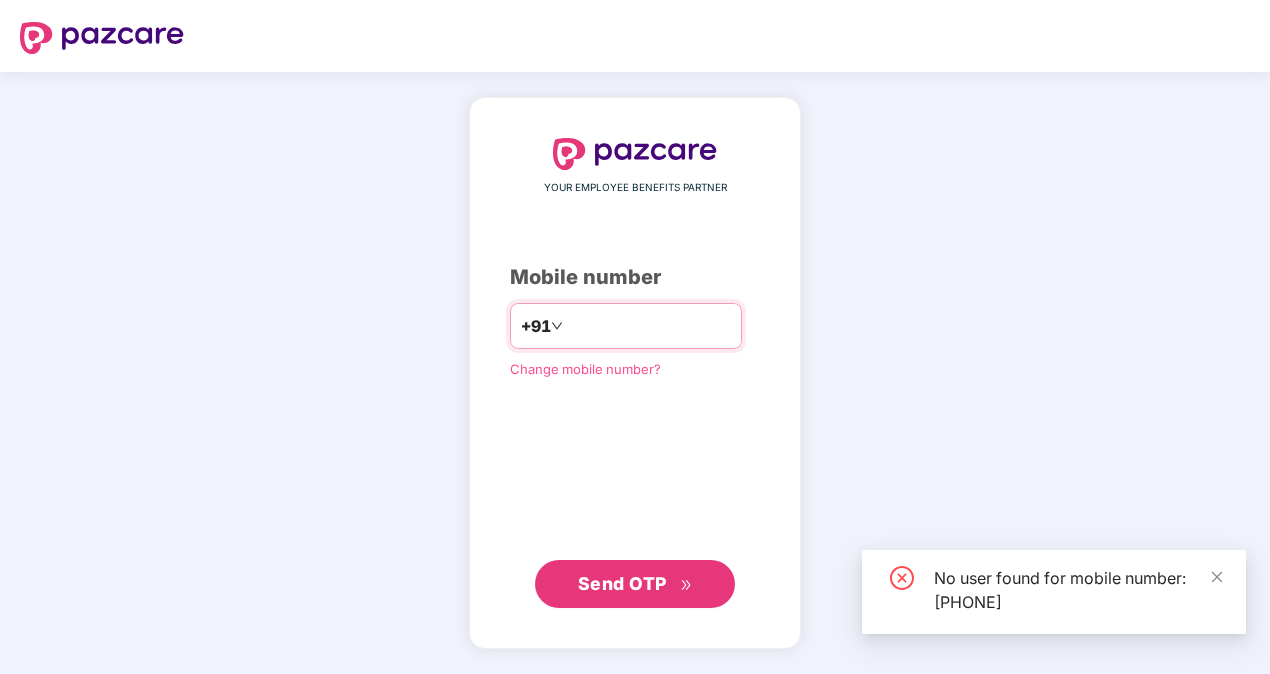 click on "**********" at bounding box center [649, 326] 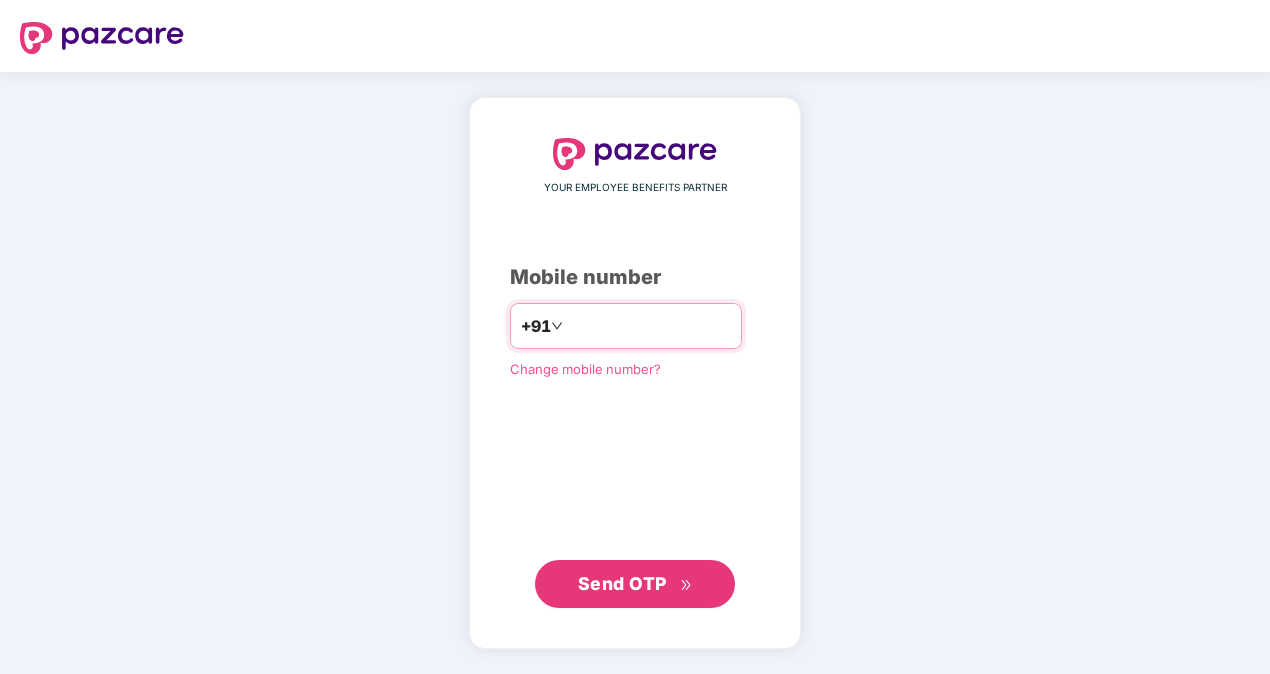 type on "**********" 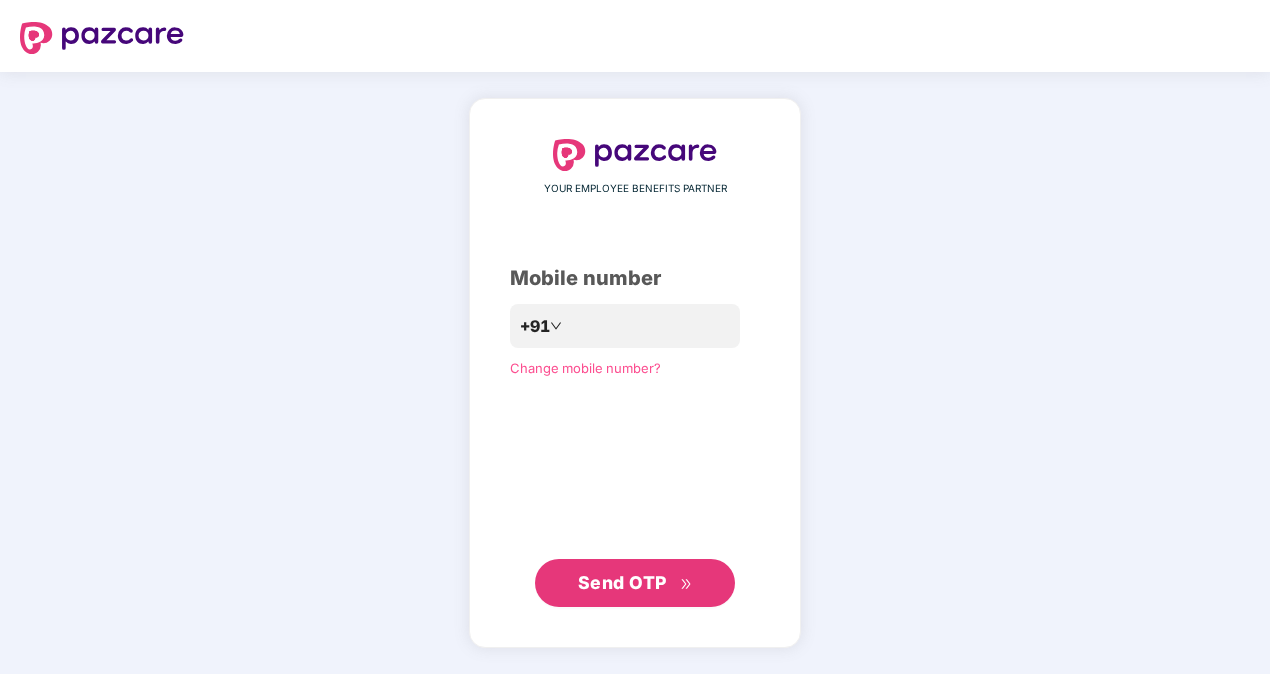 click on "Send OTP" at bounding box center [622, 582] 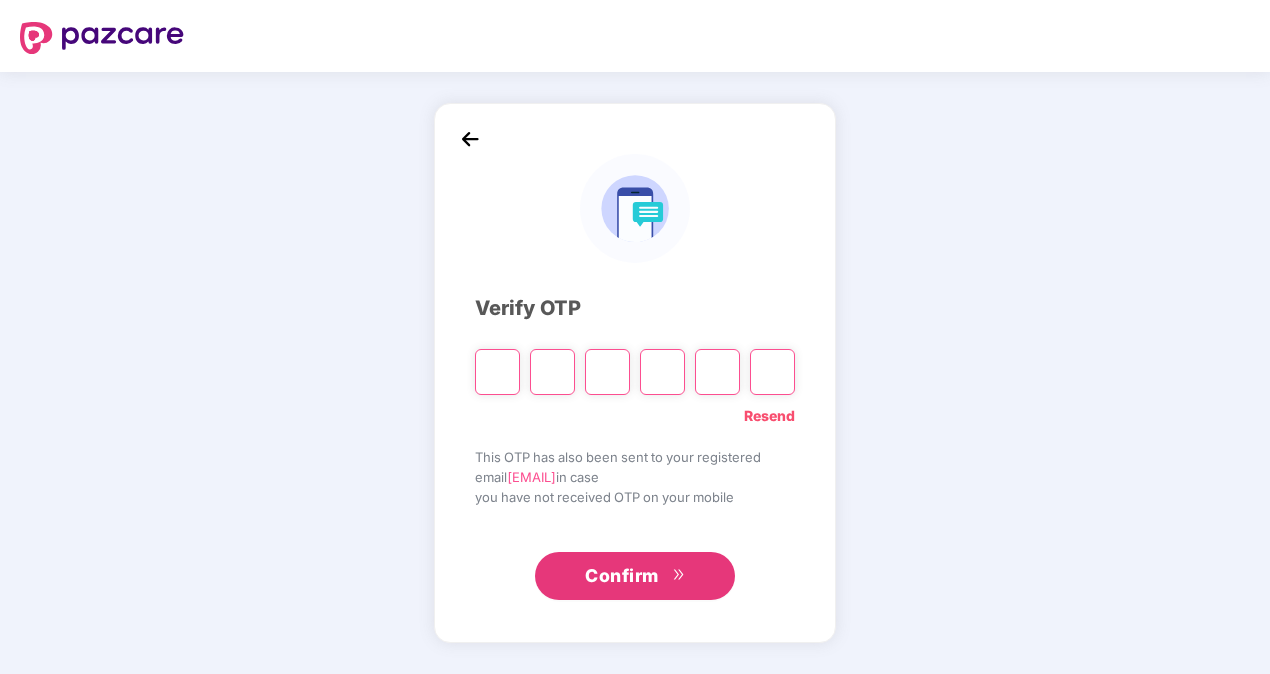 type on "*" 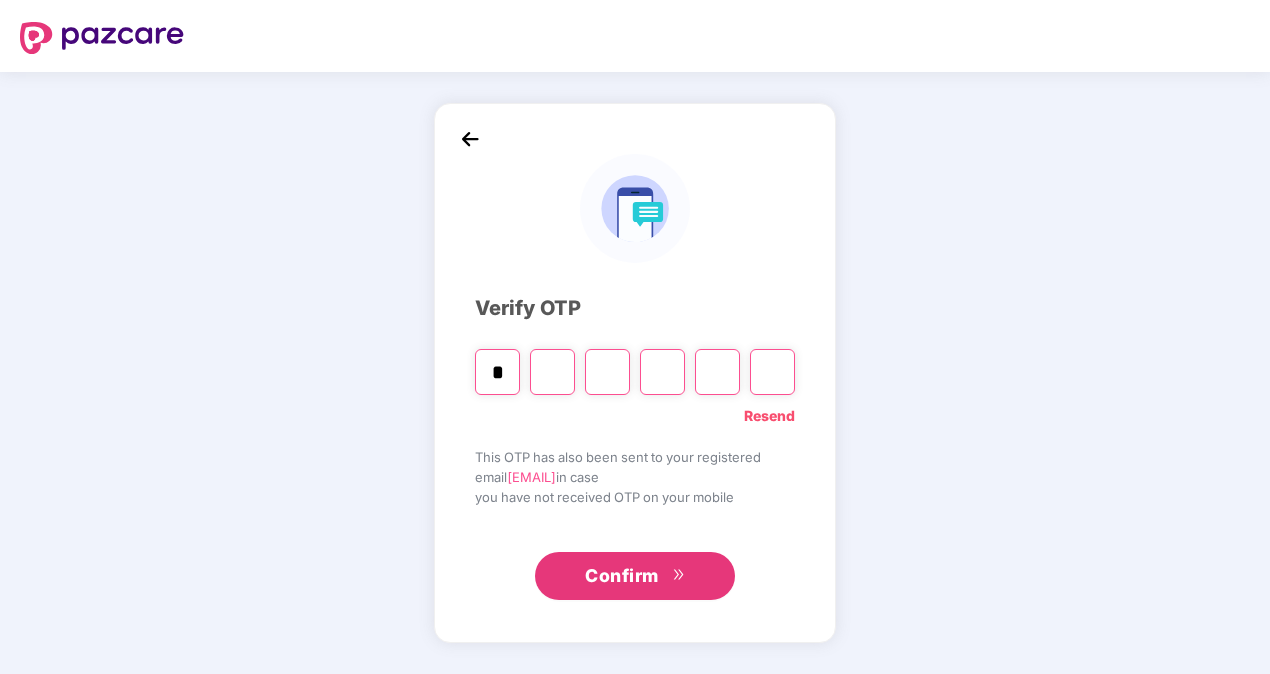 type on "*" 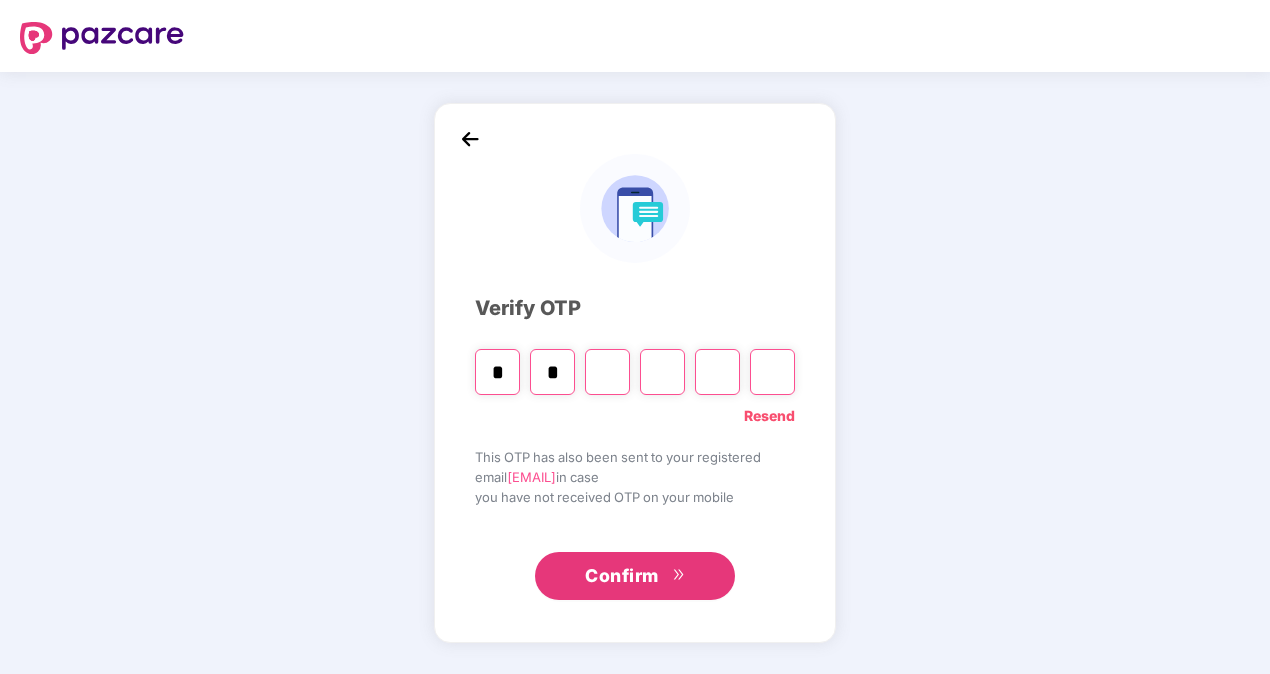 type on "*" 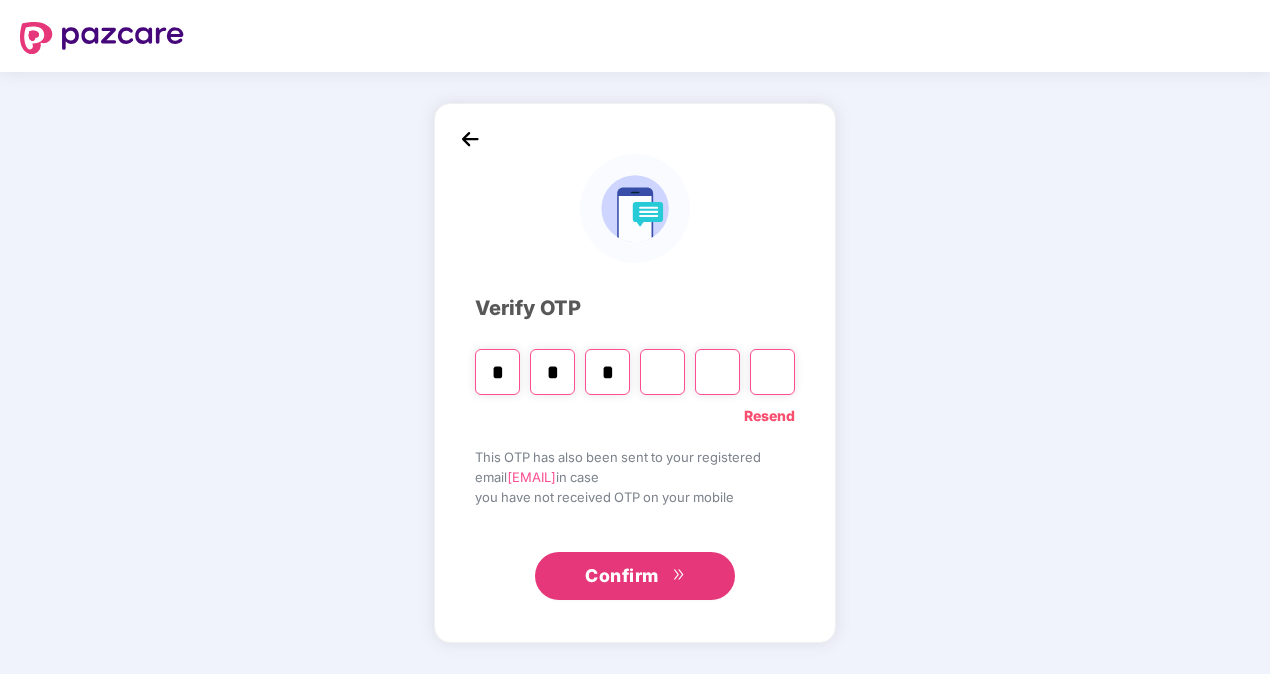 type on "*" 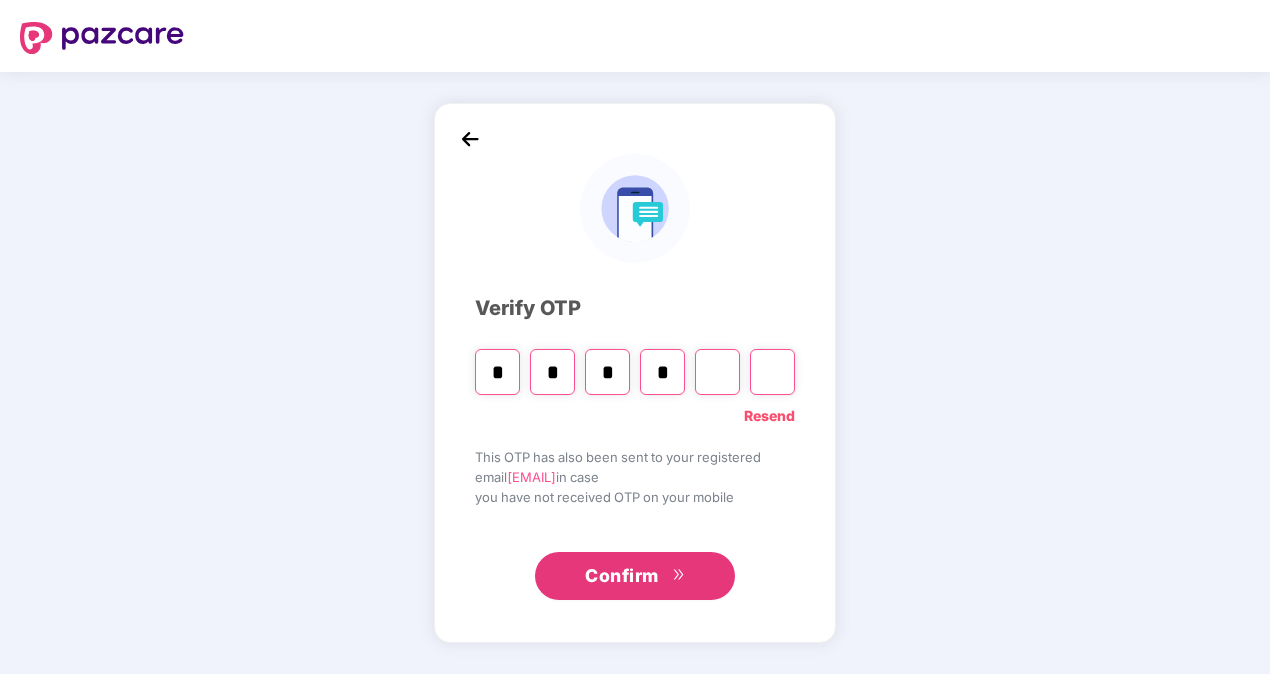type on "*" 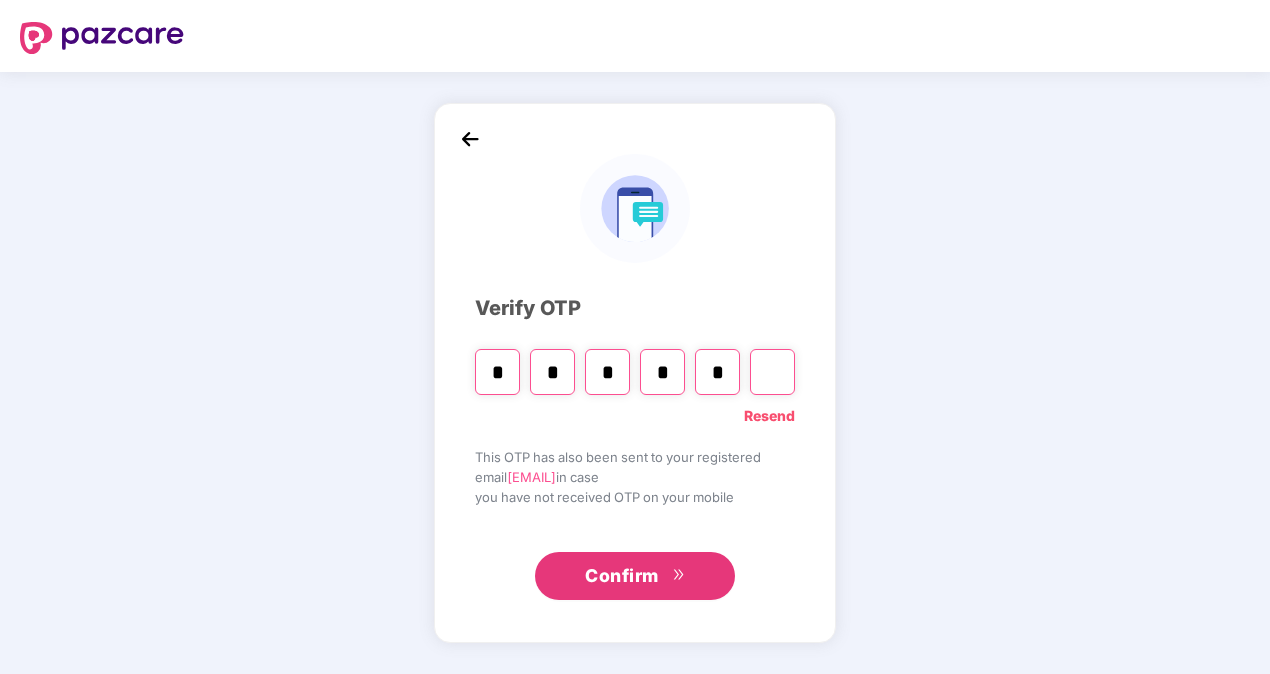 type on "*" 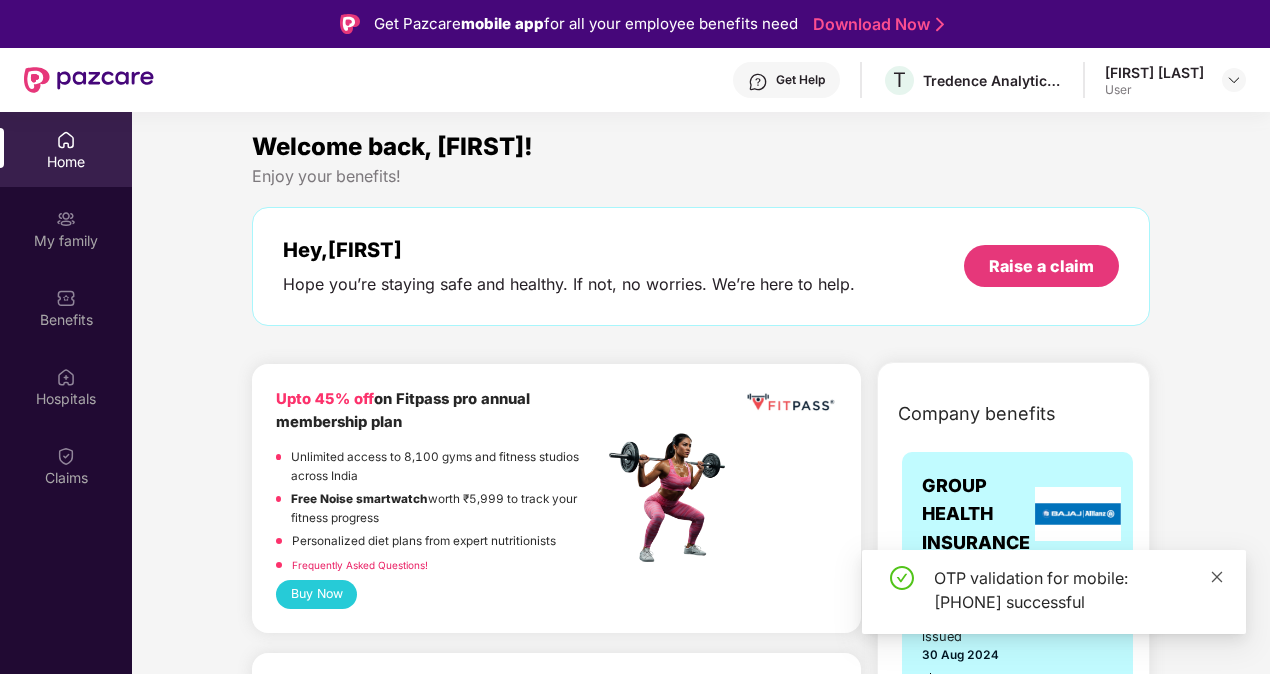 click 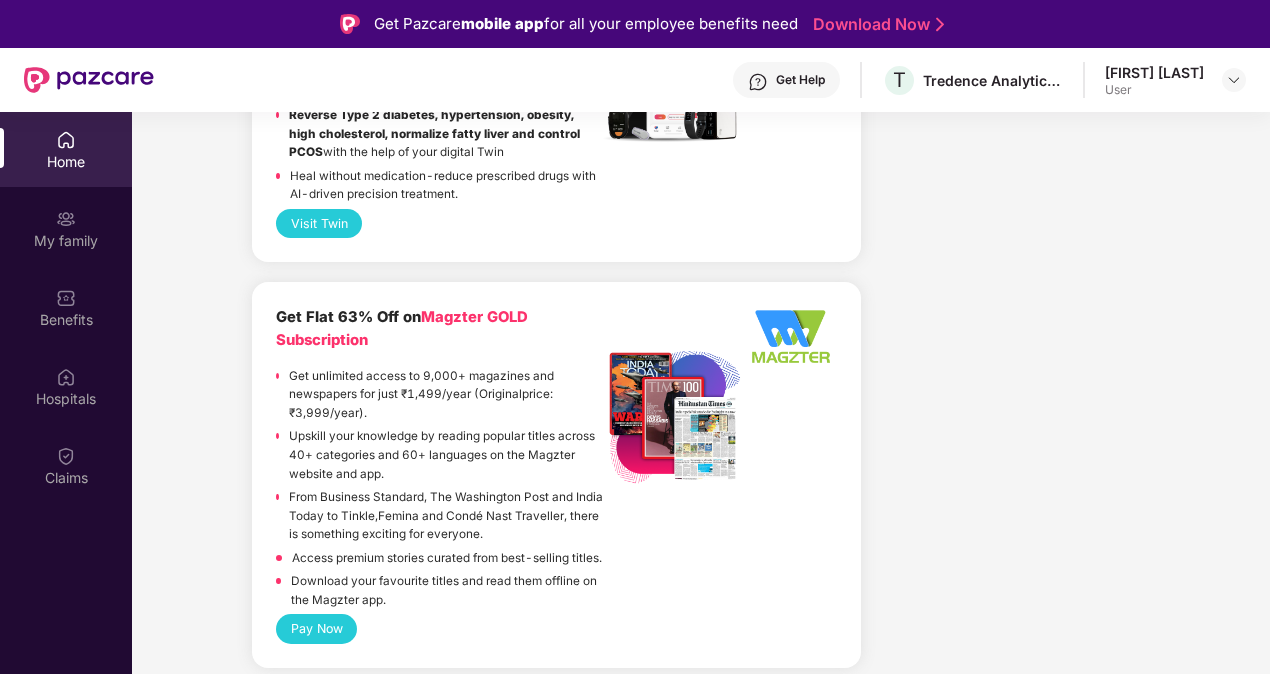 scroll, scrollTop: 4113, scrollLeft: 0, axis: vertical 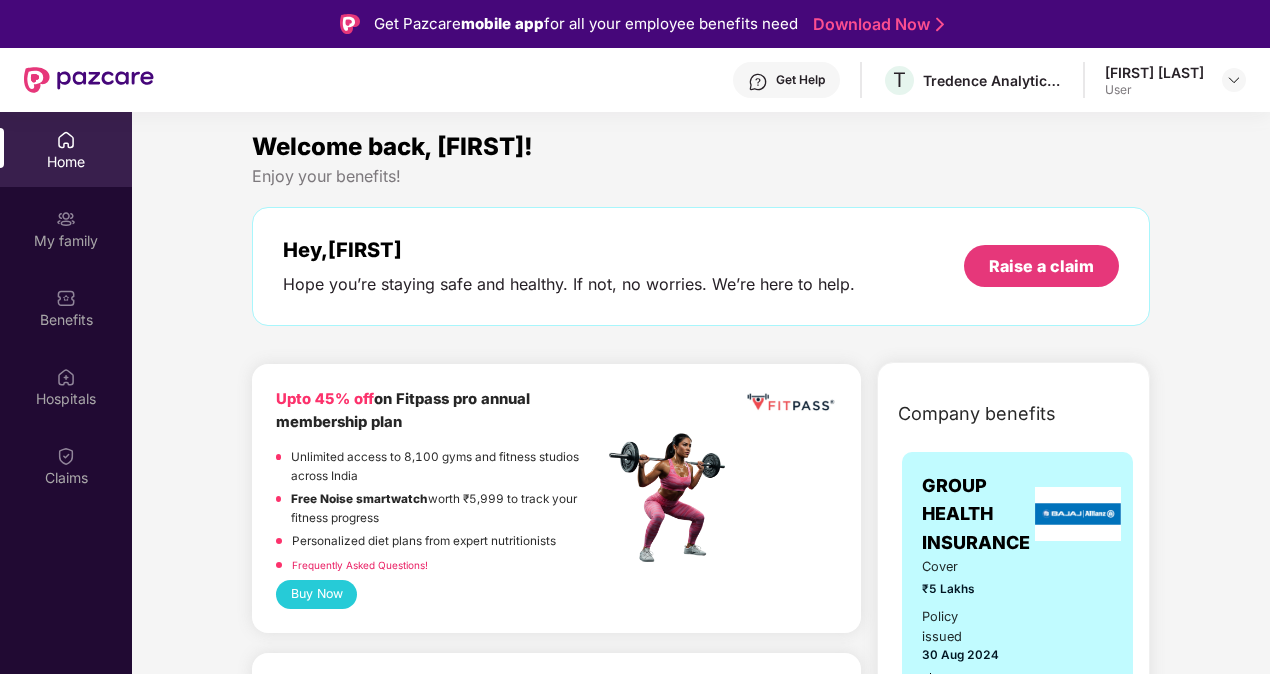 click at bounding box center [758, 82] 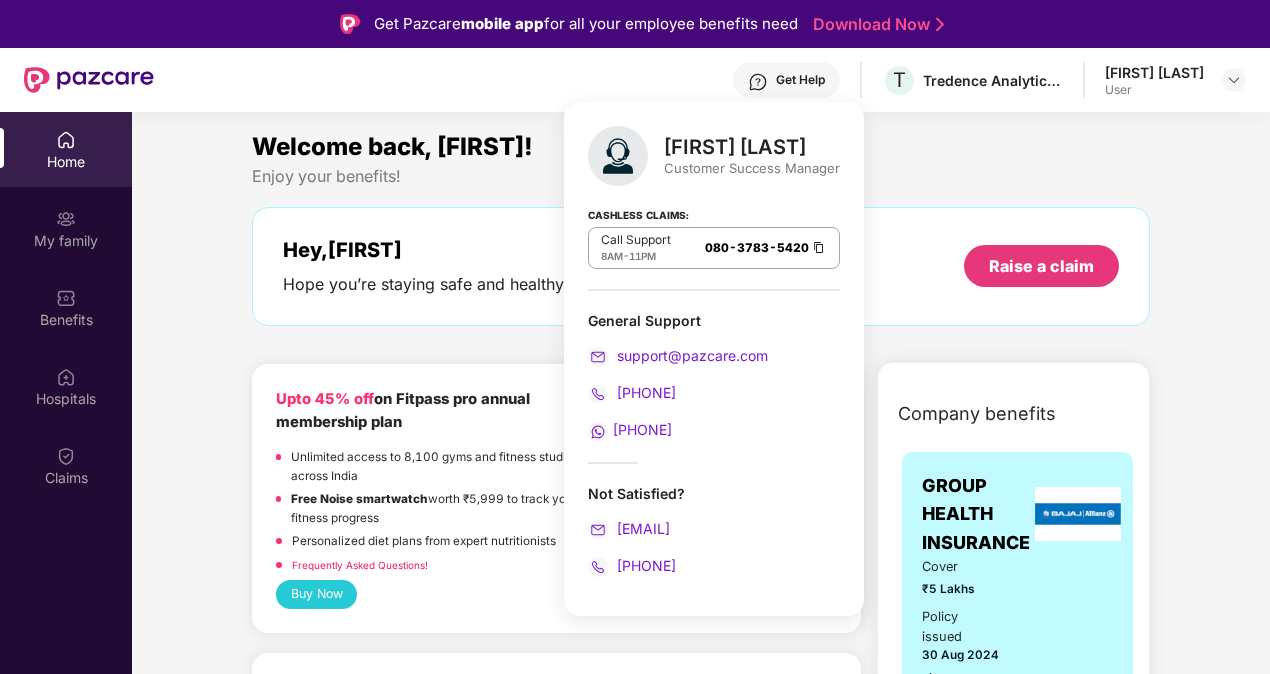click on "Enjoy your benefits!" at bounding box center (701, 176) 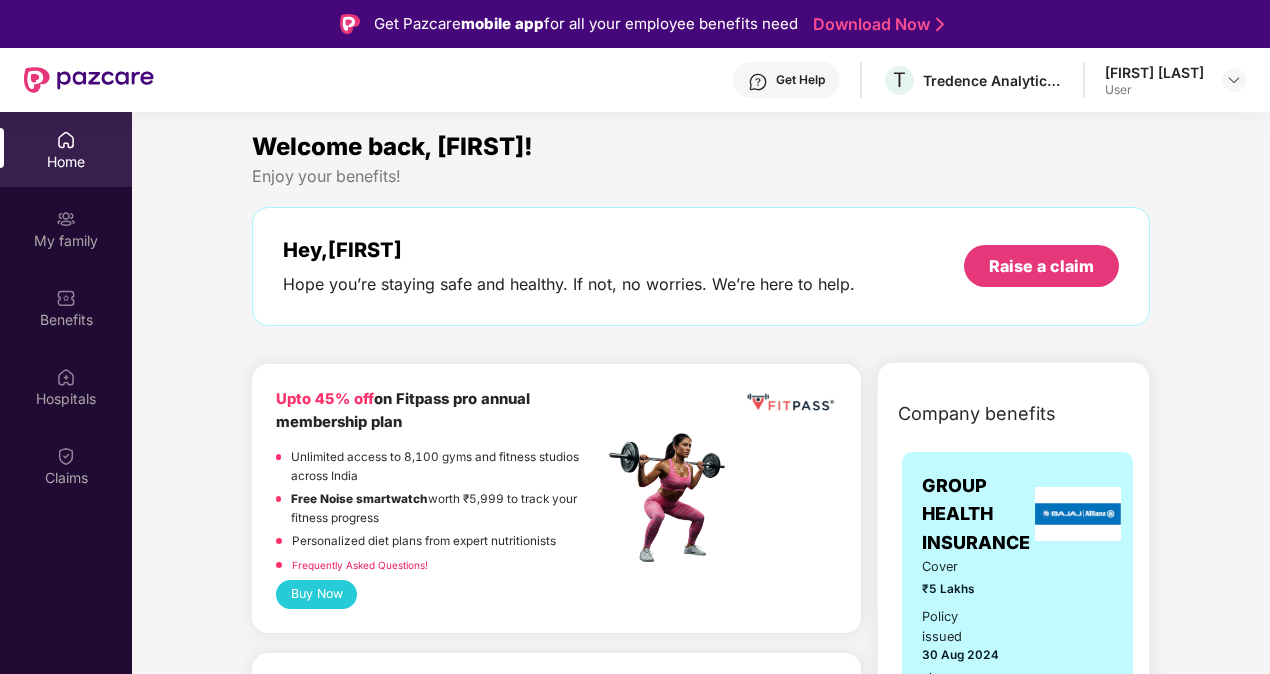 drag, startPoint x: 406, startPoint y: 273, endPoint x: 430, endPoint y: 410, distance: 139.0863 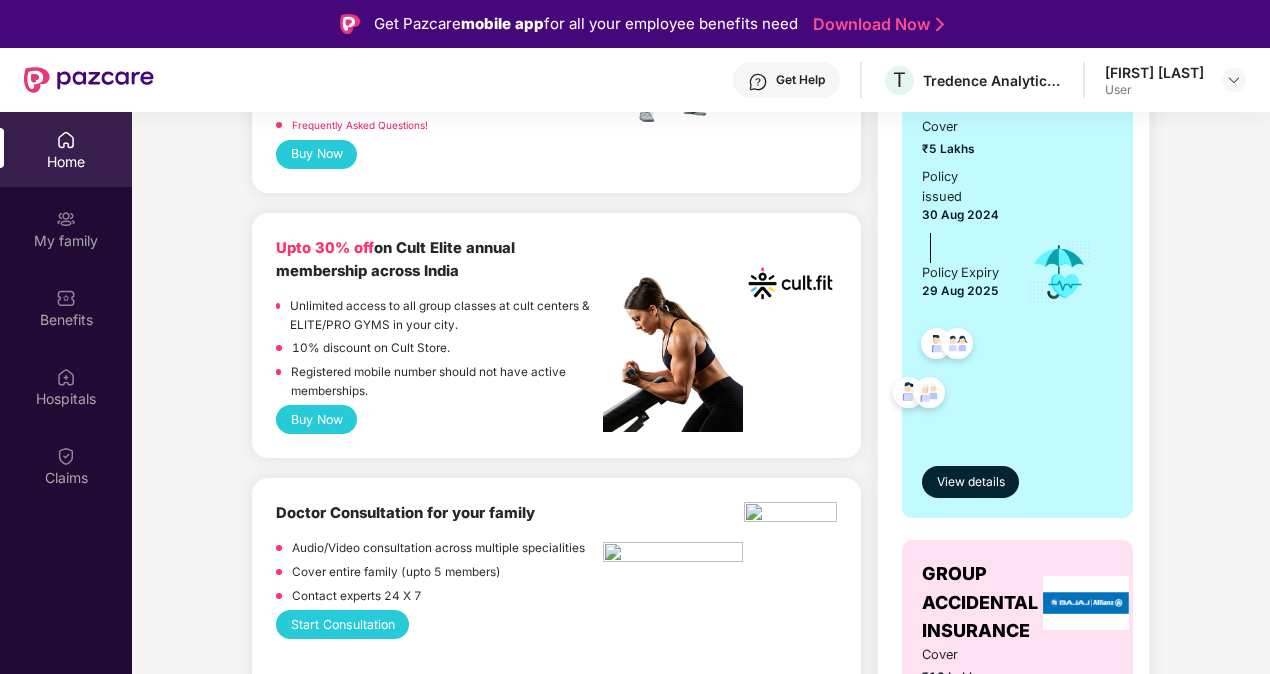 scroll, scrollTop: 440, scrollLeft: 0, axis: vertical 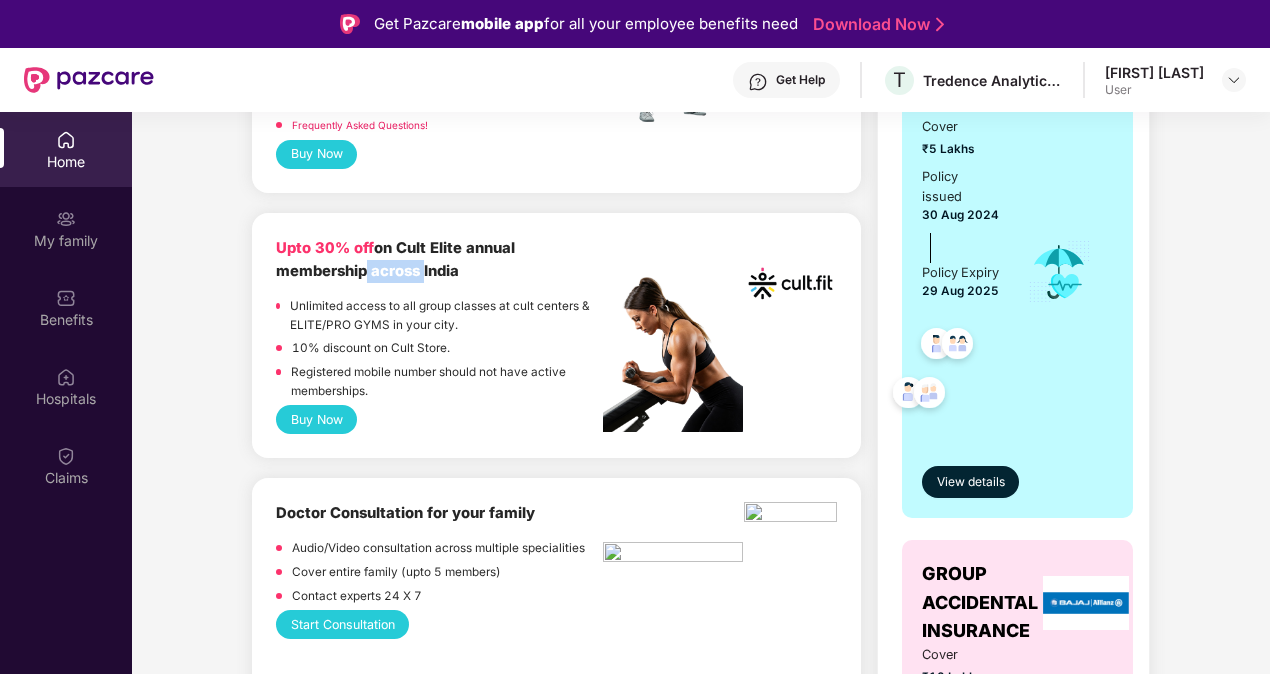 drag, startPoint x: 358, startPoint y: 286, endPoint x: 441, endPoint y: 268, distance: 84.92938 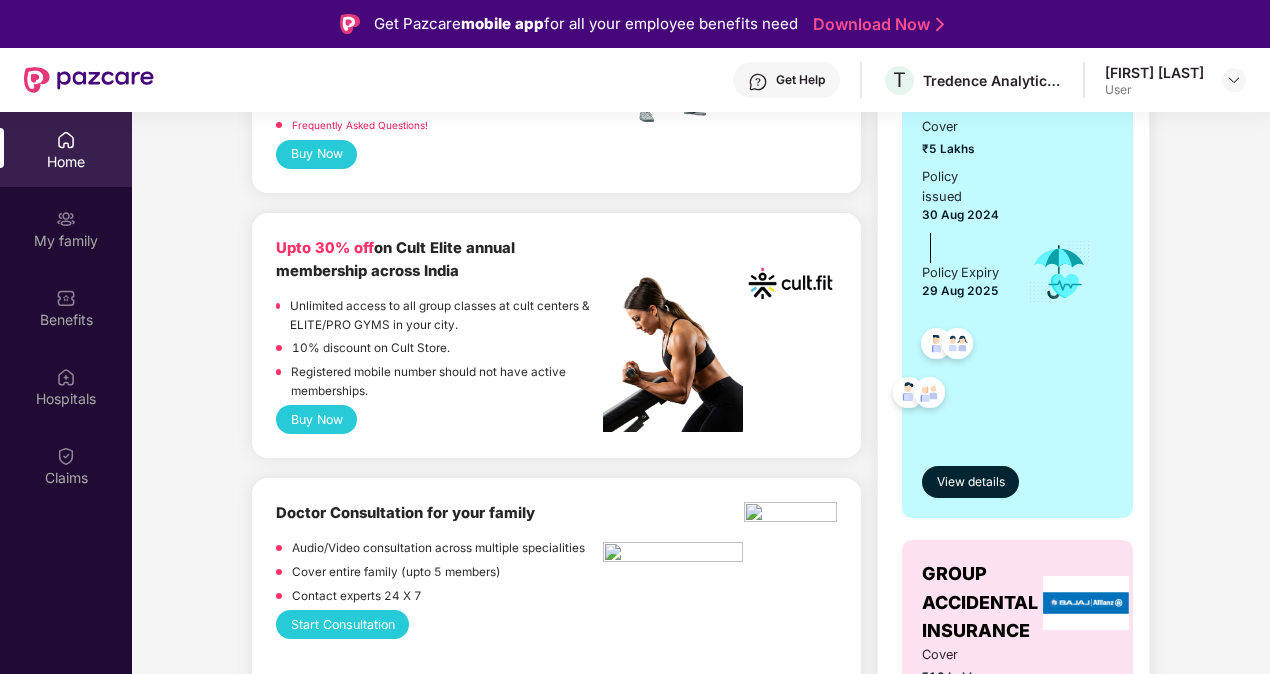 drag, startPoint x: 441, startPoint y: 268, endPoint x: 313, endPoint y: 332, distance: 143.10835 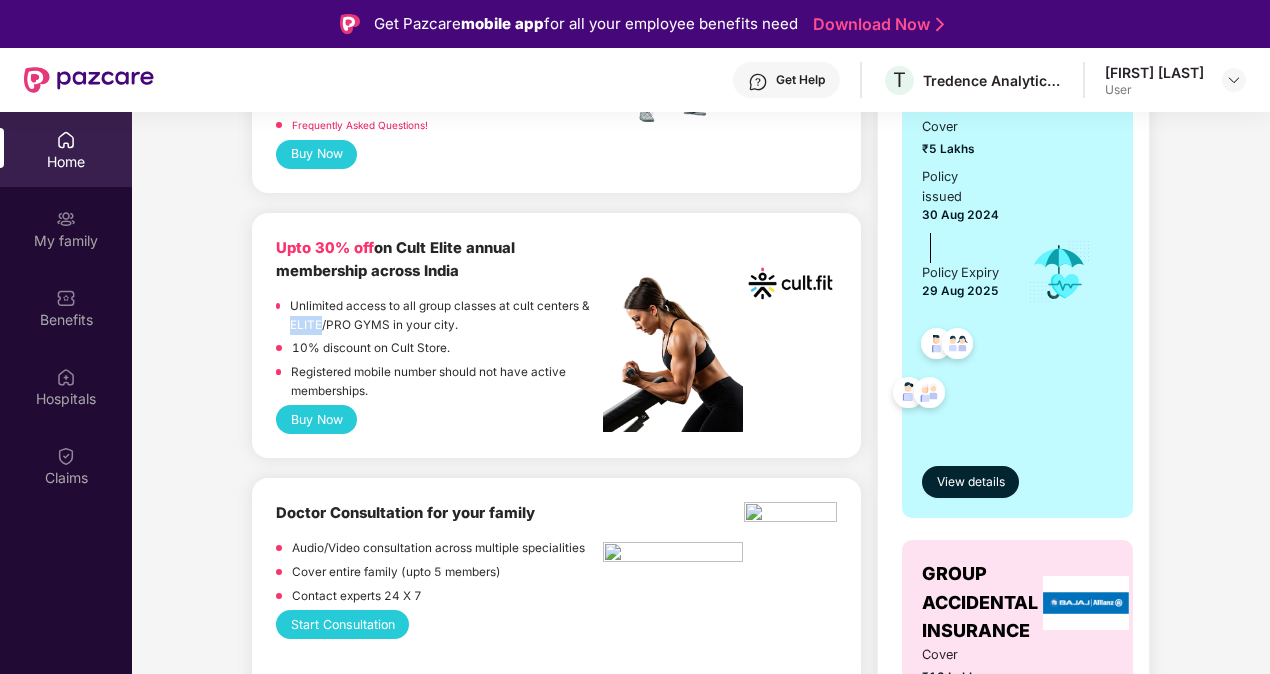 click on "Unlimited access to all group classes at cult centers & ELITE/PRO GYMS in your city." at bounding box center (446, 315) 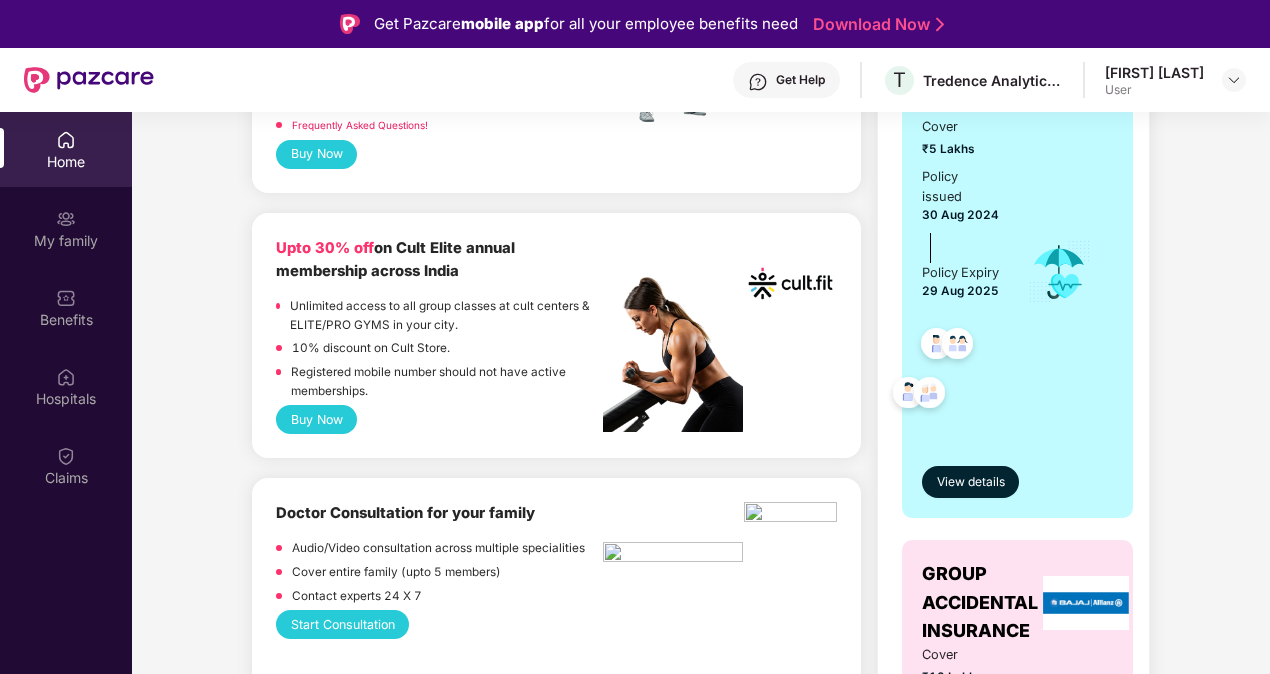 drag, startPoint x: 313, startPoint y: 332, endPoint x: 391, endPoint y: 362, distance: 83.57033 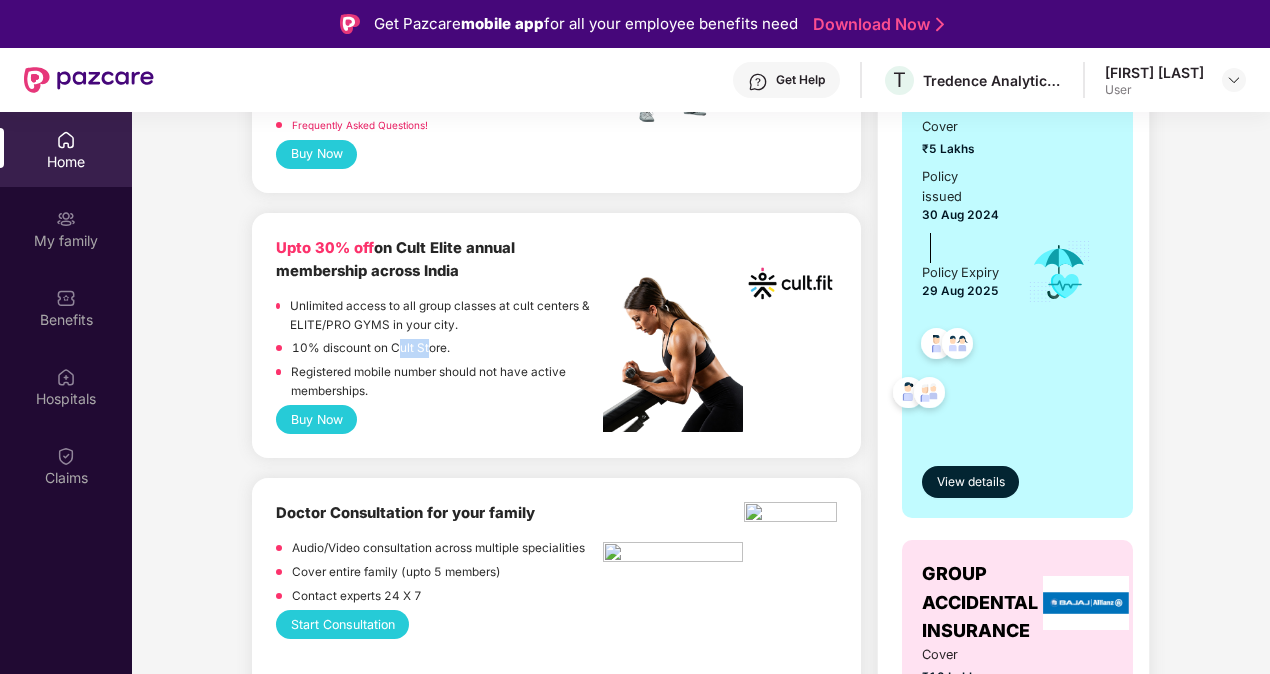 drag, startPoint x: 400, startPoint y: 343, endPoint x: 430, endPoint y: 348, distance: 30.413813 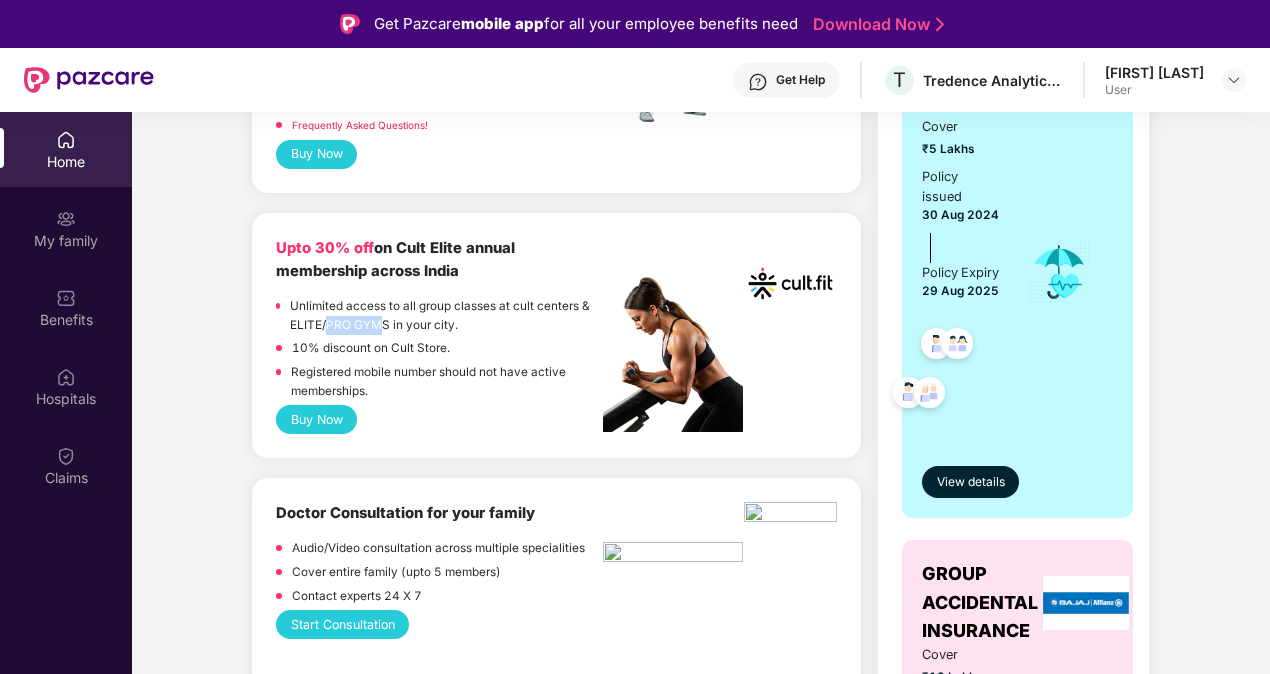 drag, startPoint x: 430, startPoint y: 348, endPoint x: 384, endPoint y: 326, distance: 50.990196 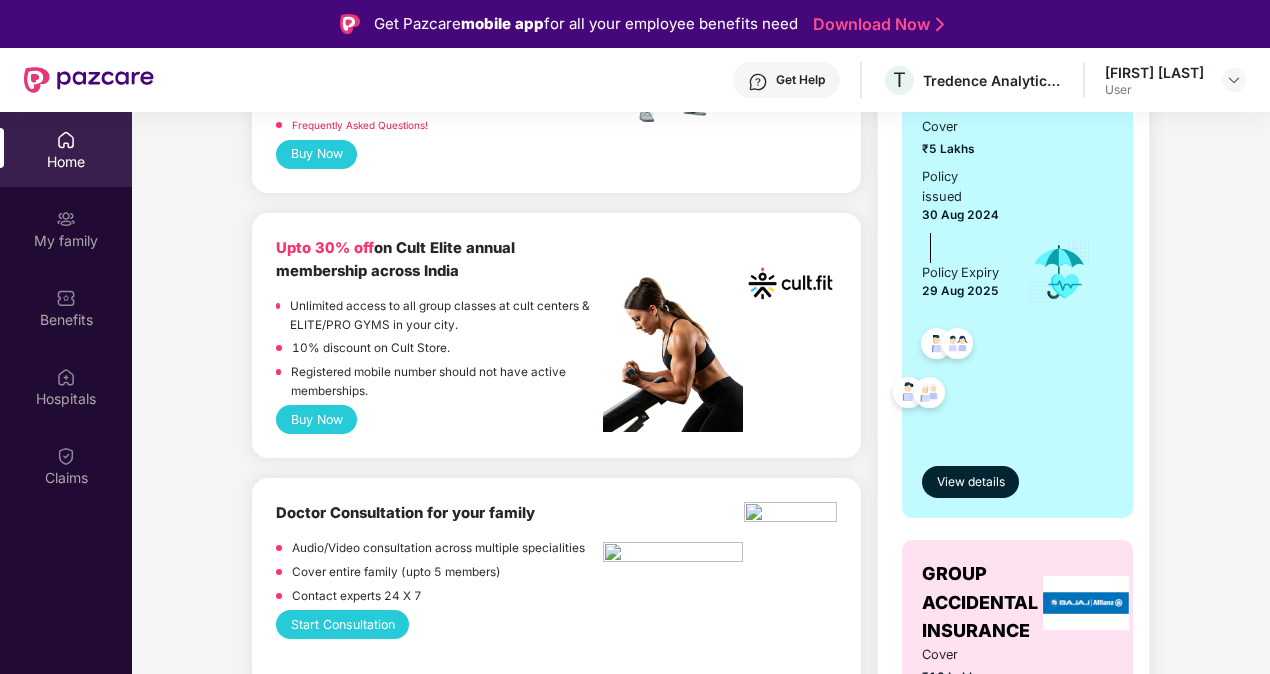 drag, startPoint x: 384, startPoint y: 326, endPoint x: 490, endPoint y: 371, distance: 115.15642 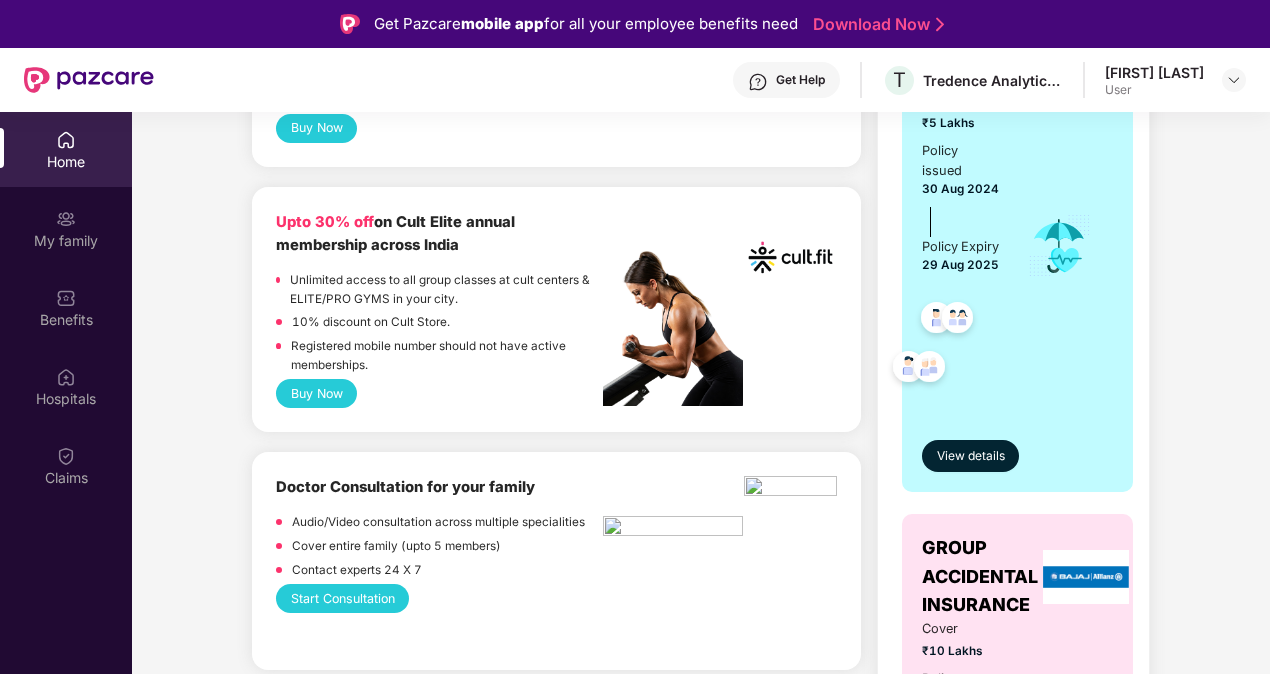 scroll, scrollTop: 468, scrollLeft: 0, axis: vertical 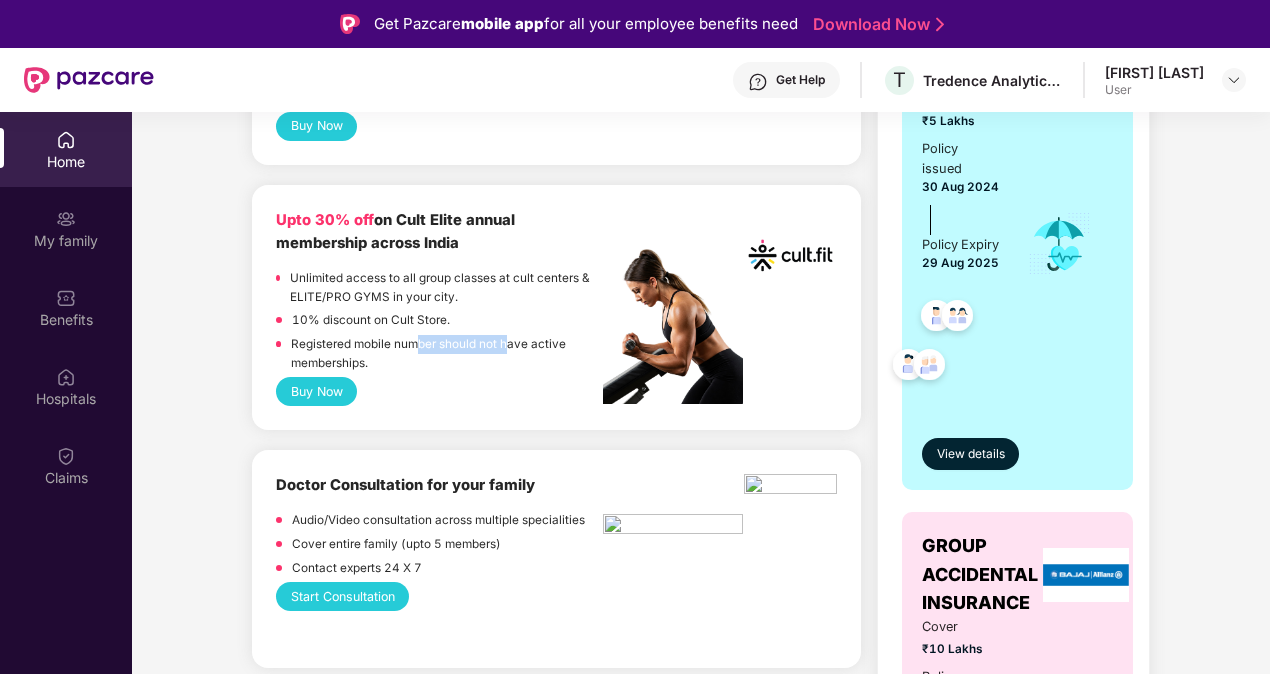 drag, startPoint x: 420, startPoint y: 350, endPoint x: 507, endPoint y: 338, distance: 87.823685 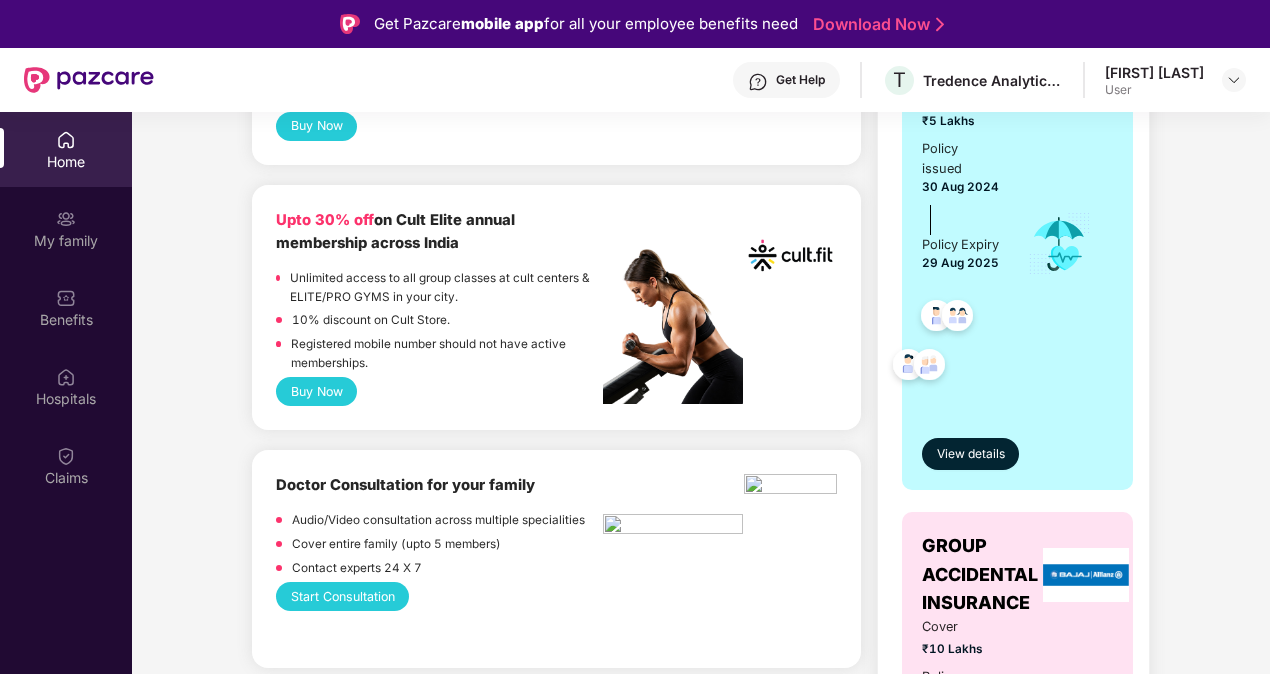 drag, startPoint x: 507, startPoint y: 338, endPoint x: 549, endPoint y: 352, distance: 44.27189 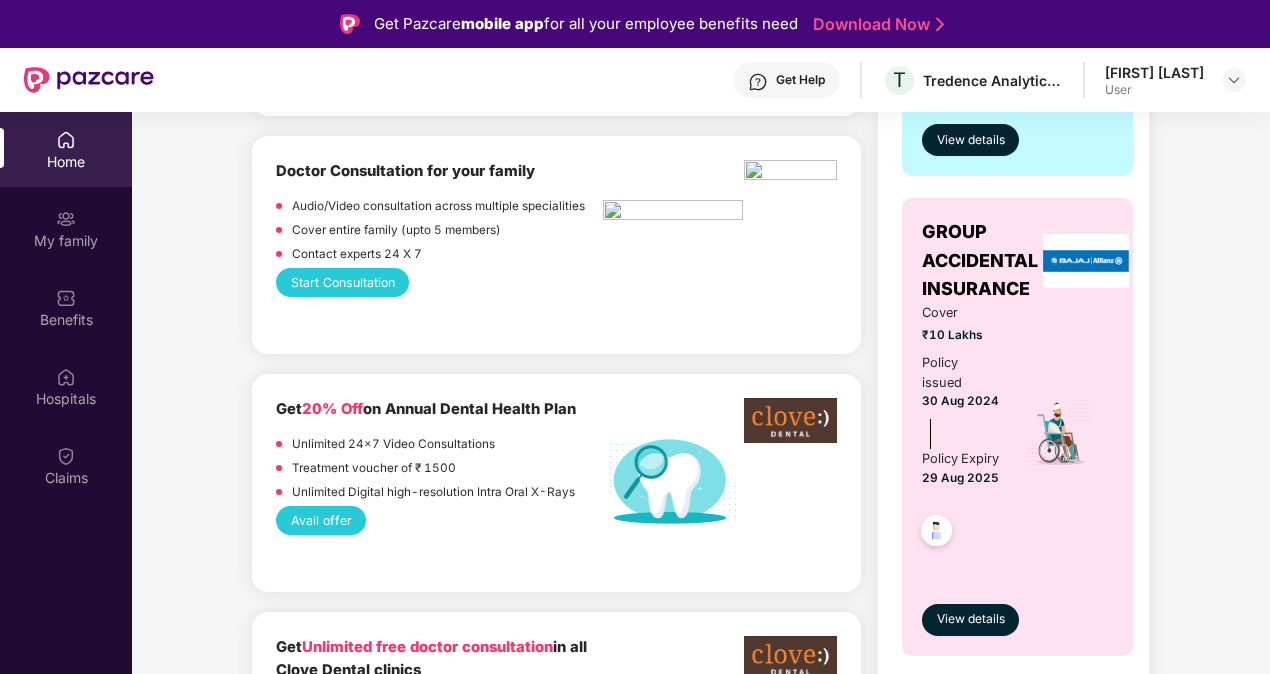 scroll, scrollTop: 784, scrollLeft: 0, axis: vertical 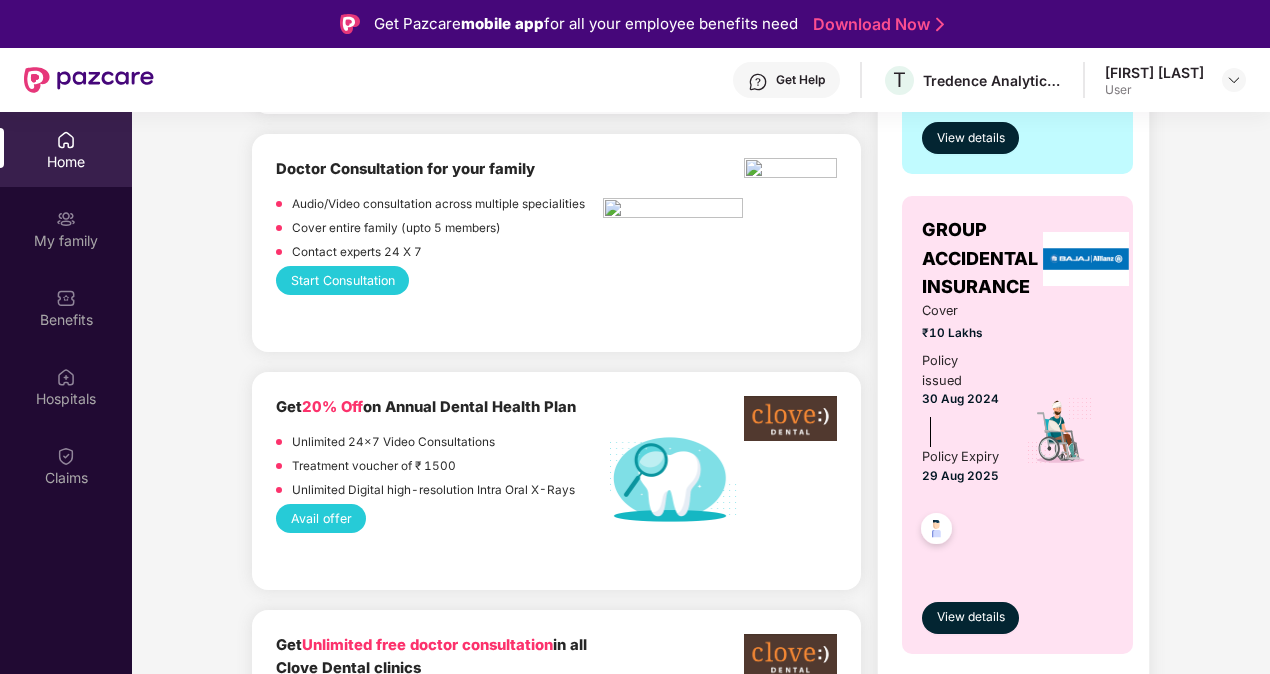 click on "Upto 45% off  on Fitpass pro annual membership plan Unlimited access to 8,100 gyms and fitness studios across India Free Noise smartwatch  worth ₹5,999 to track your fitness progress Personalized diet plans from expert nutritionists             Frequently Asked Questions!        Buy Now Upto 30% off  on Cult Elite annual membership across India Unlimited access to all group classes at cult centers & ELITE/PRO GYMS in your city. 10% discount on Cult Store.  Registered mobile number should not have active memberships. Buy Now Doctor Consultation for your family Audio/Video consultation across multiple specialities Cover entire family (upto 5 members) Contact experts 24 X 7 Start Consultation Get  20% Off  on Annual  Dental Health Plan Unlimited 24x7 Video Consultations Treatment voucher of ₹ 1500 Unlimited Digital high-resolution Intra Oral X-Rays Avail offer Get  Unlimited free doctor consultation  in all Clove Dental clinics Unlimited In Clinic consultations Not applicable on any procedures conducted Get" at bounding box center (556, 1828) 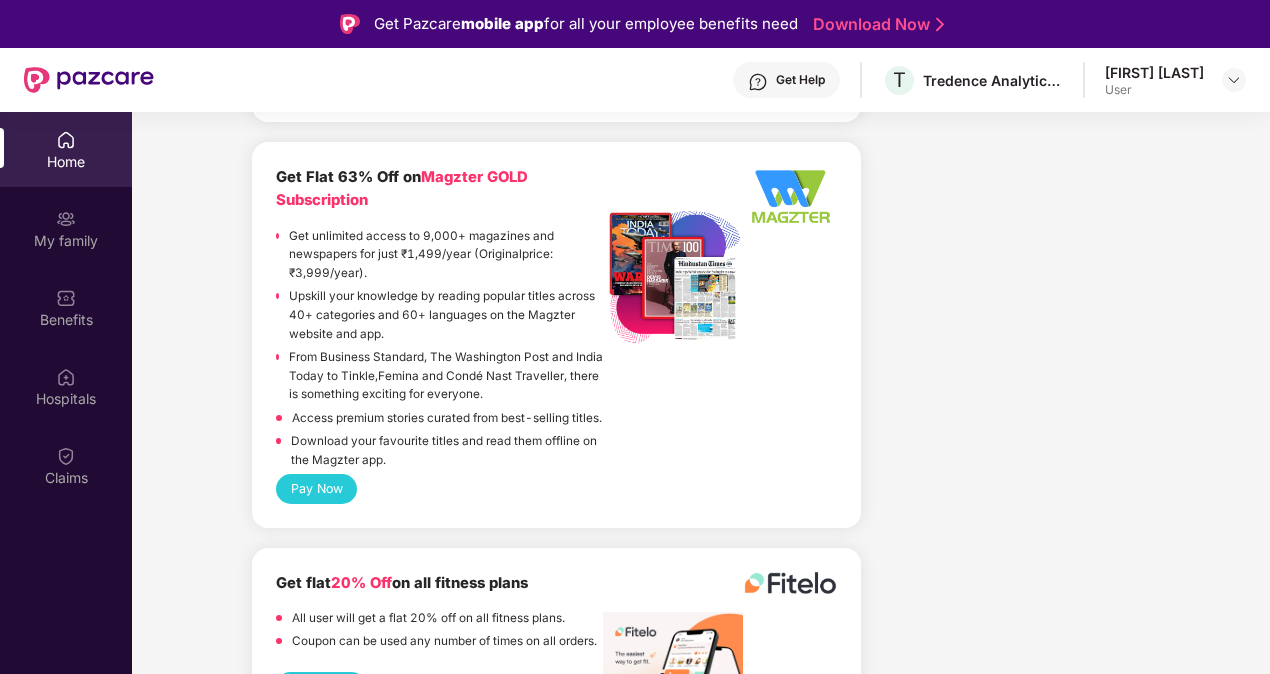 scroll, scrollTop: 4113, scrollLeft: 0, axis: vertical 